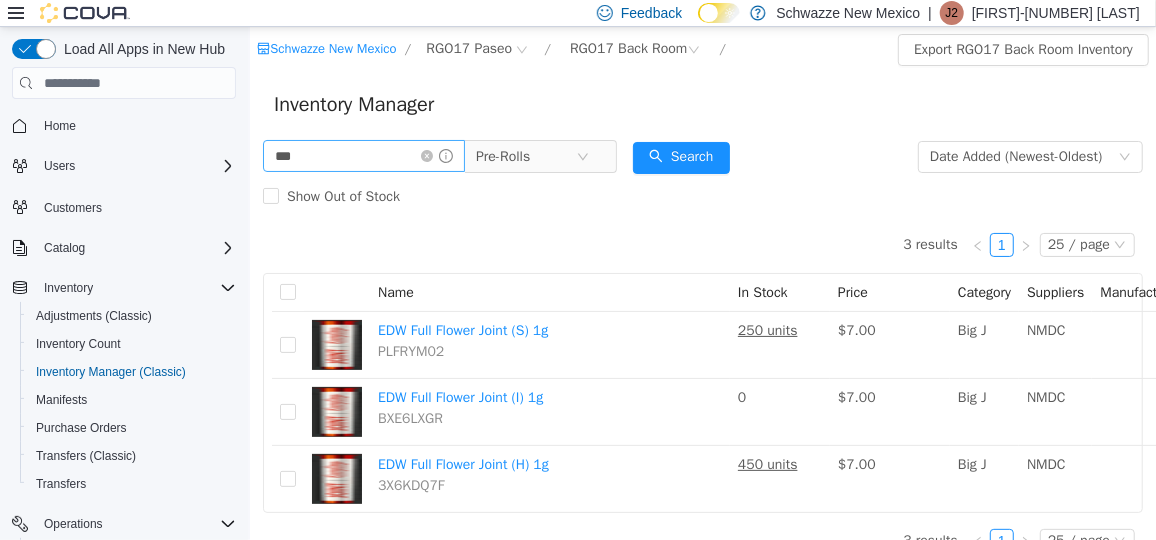 scroll, scrollTop: 27, scrollLeft: 0, axis: vertical 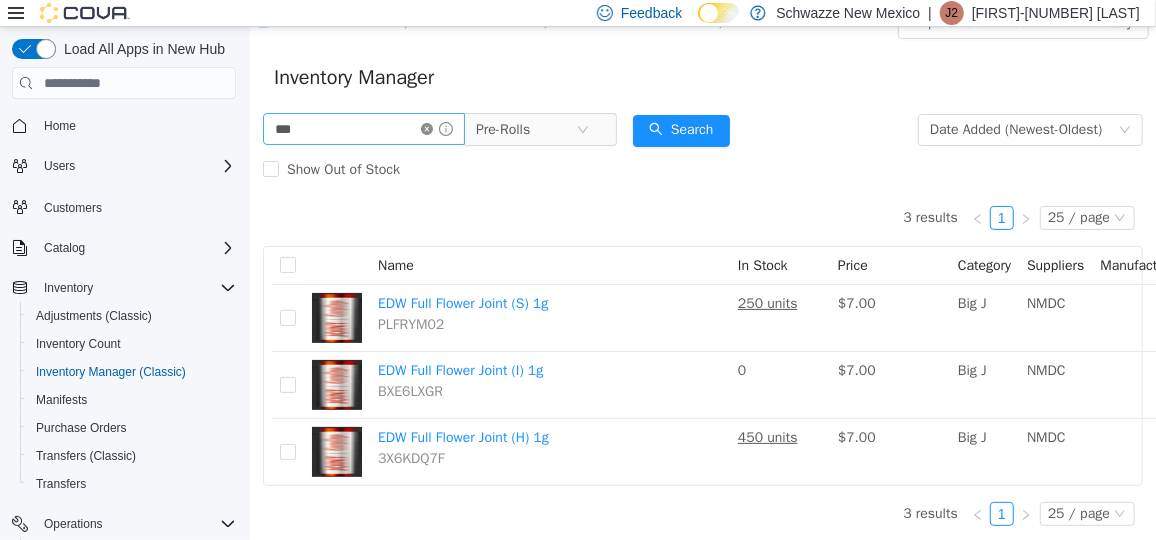 click 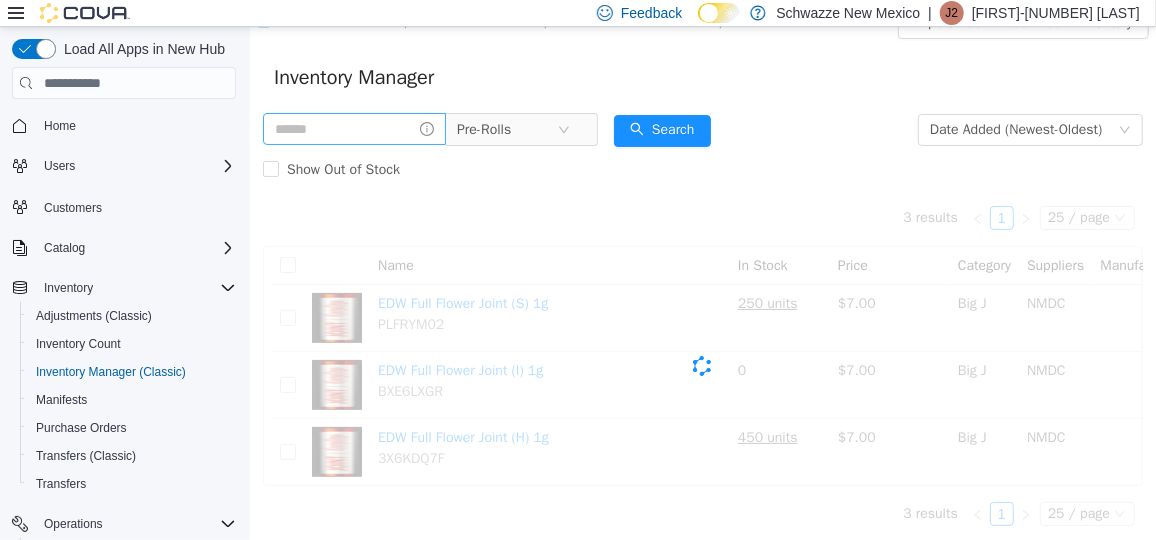 scroll, scrollTop: 0, scrollLeft: 0, axis: both 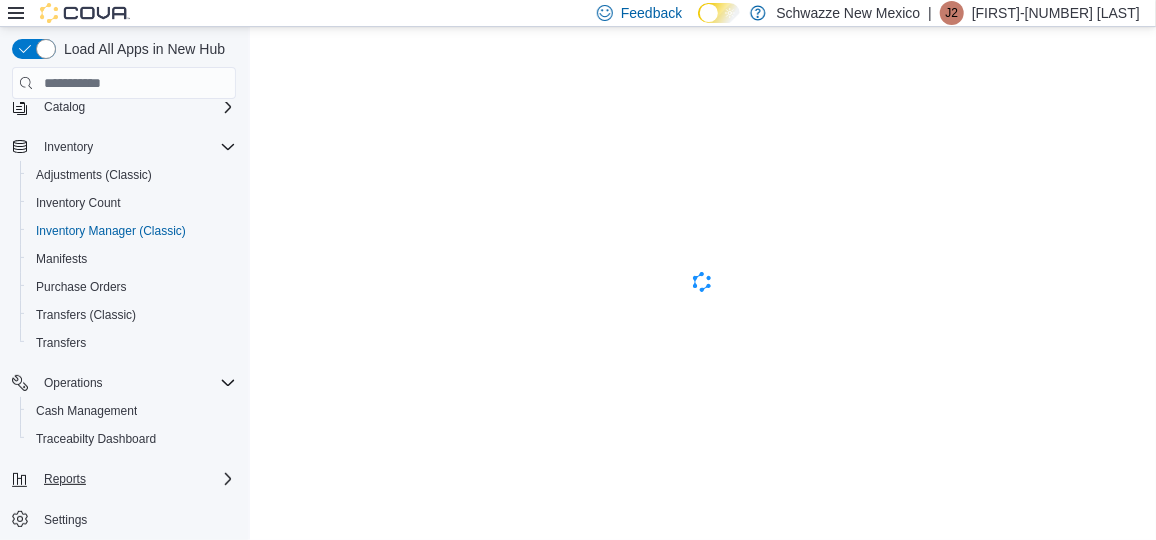 click on "Reports" at bounding box center [136, 479] 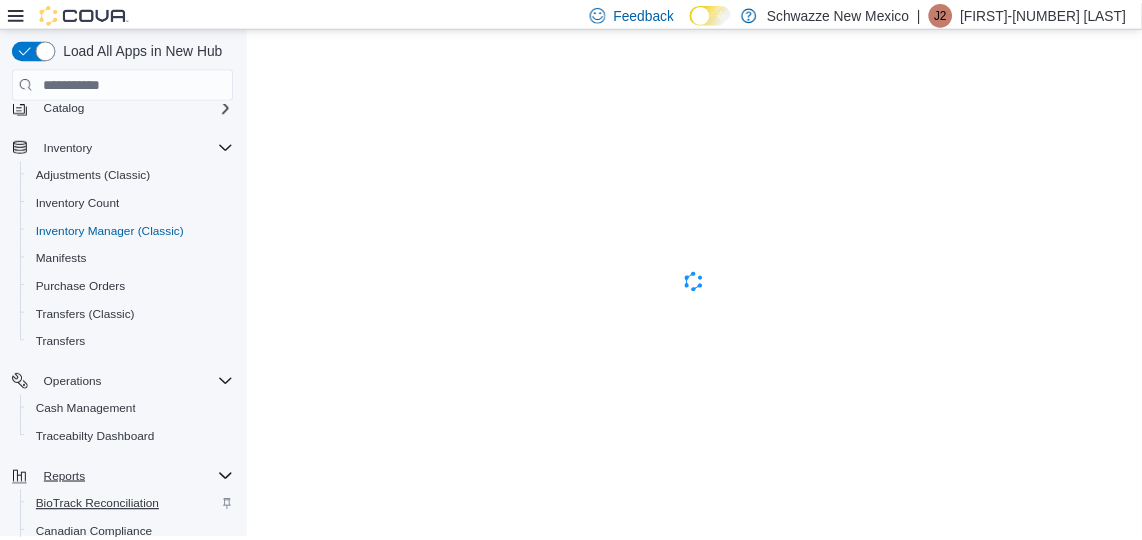 scroll, scrollTop: 309, scrollLeft: 0, axis: vertical 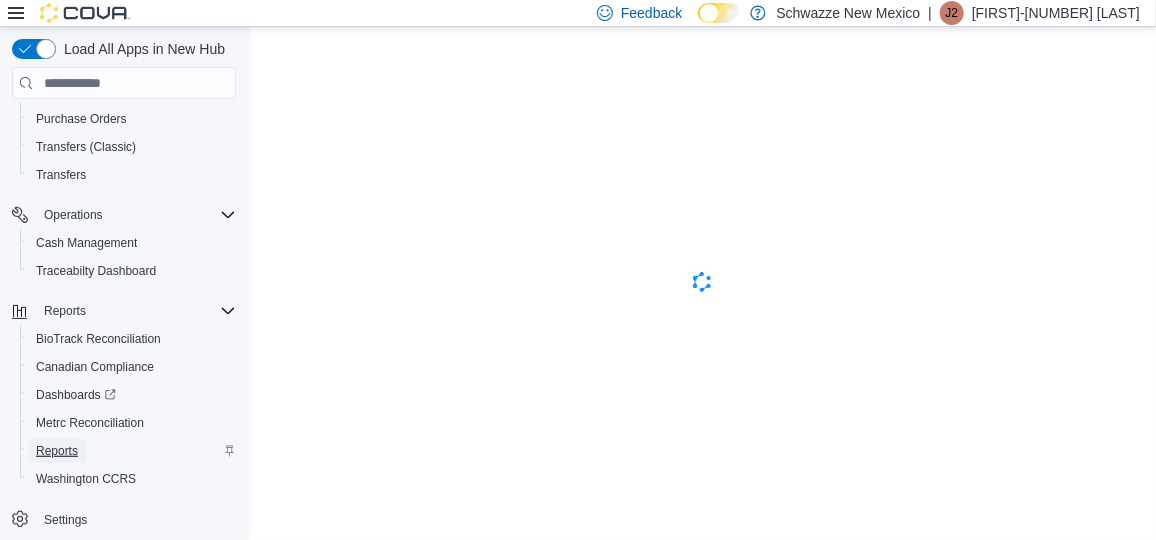 click on "Reports" at bounding box center [57, 451] 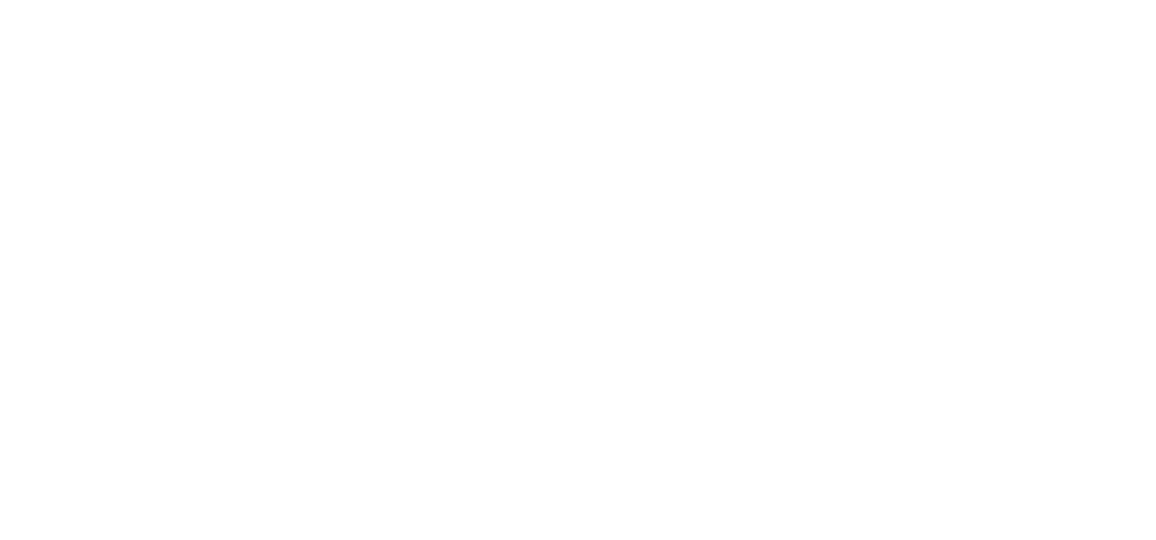 scroll, scrollTop: 0, scrollLeft: 0, axis: both 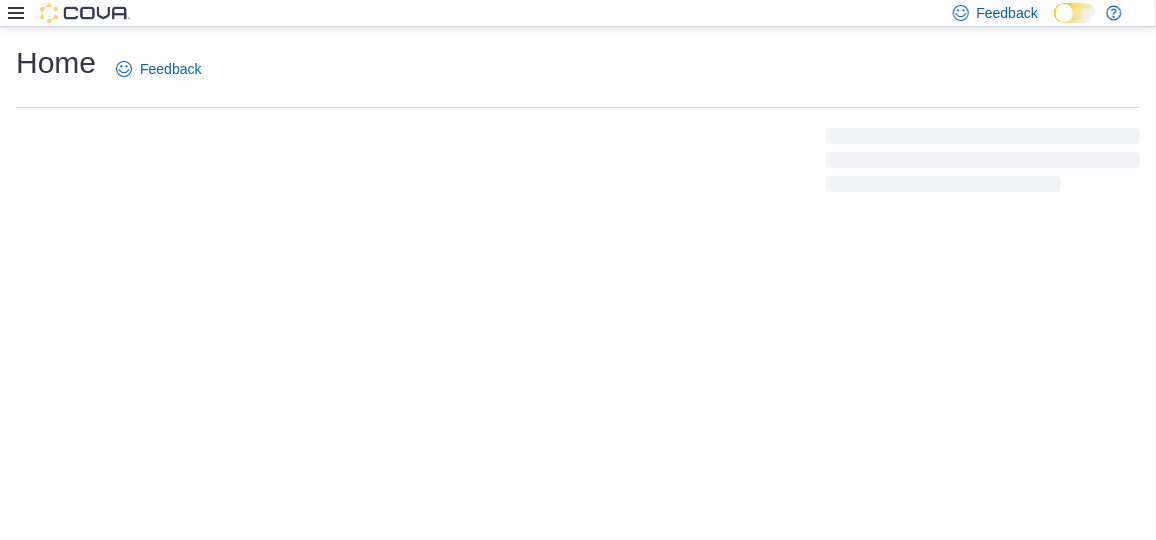 click 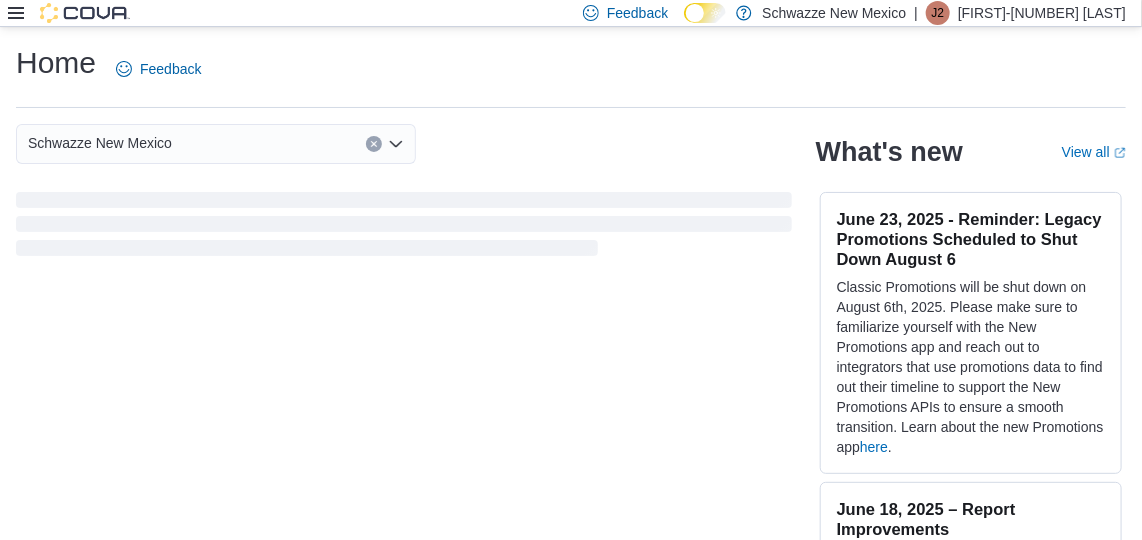 click at bounding box center [69, 13] 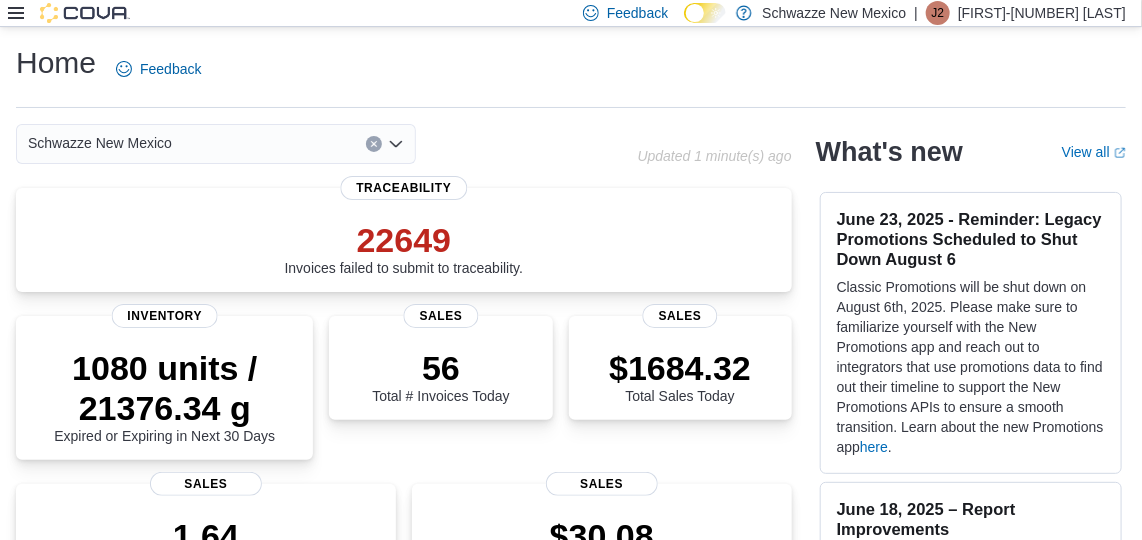 click 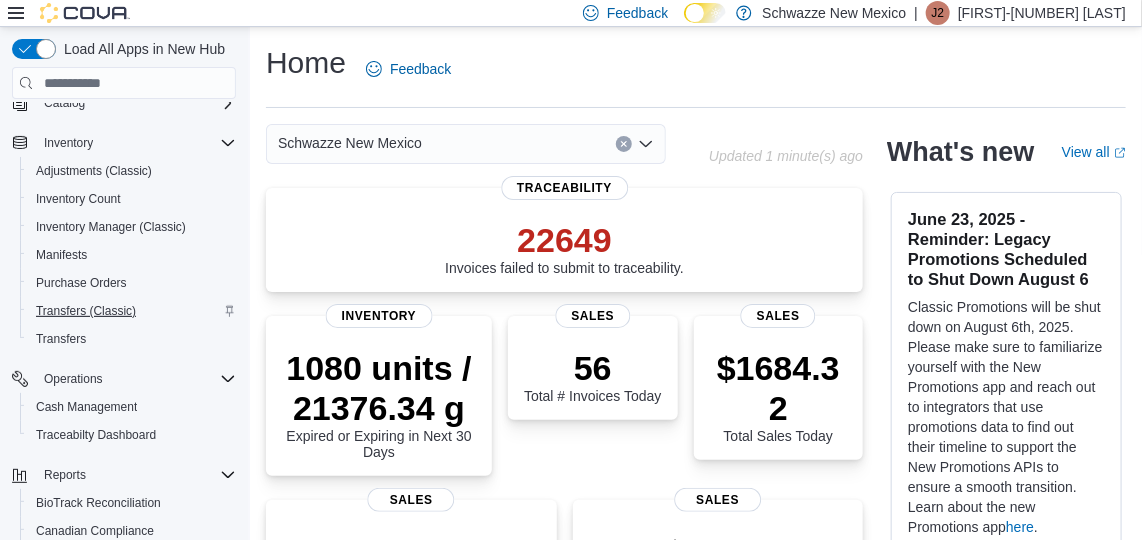 scroll, scrollTop: 309, scrollLeft: 0, axis: vertical 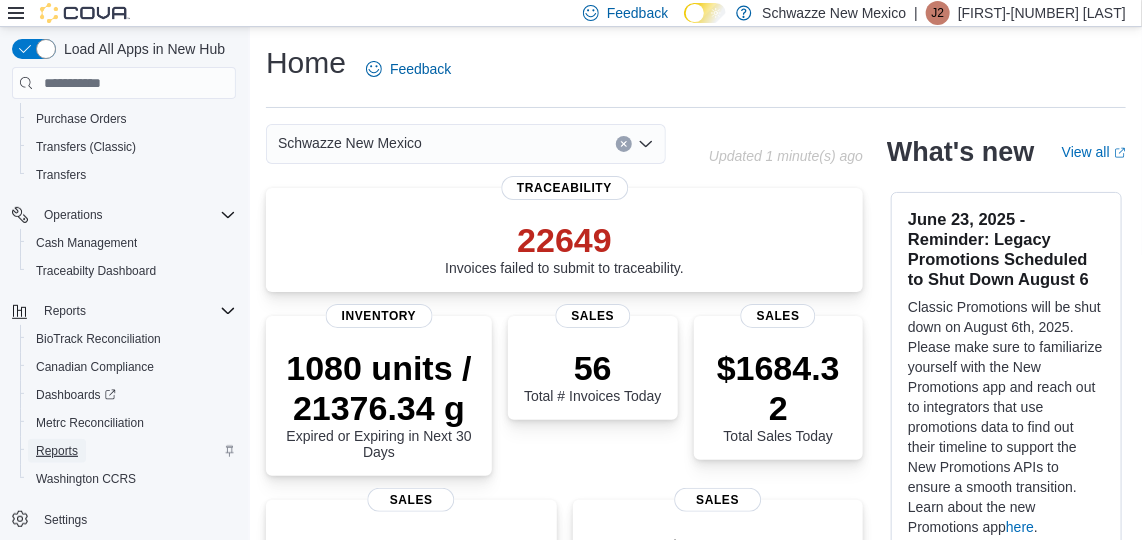 click on "Reports" at bounding box center [57, 451] 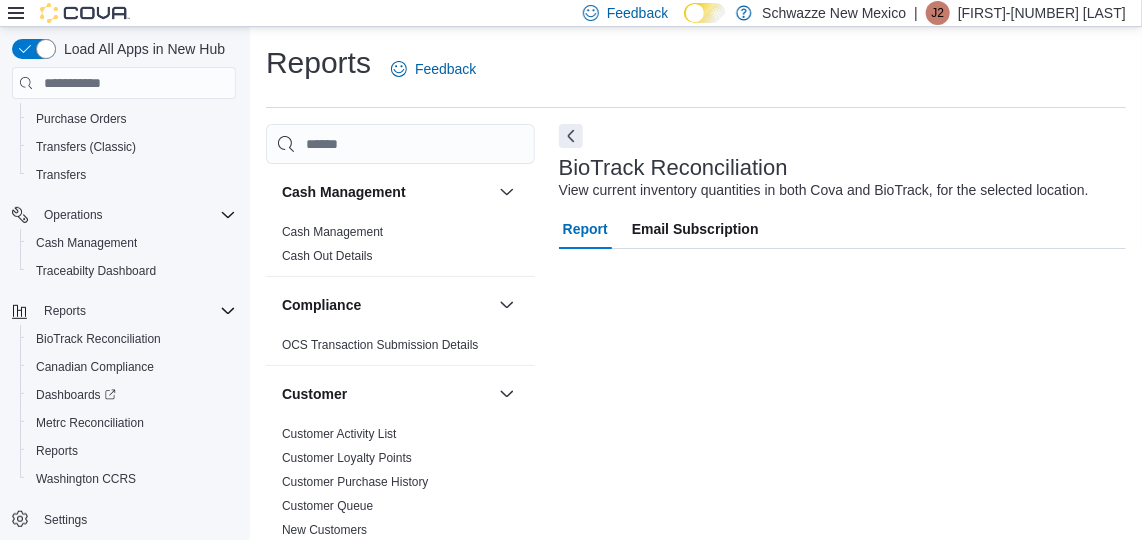 click at bounding box center (400, 144) 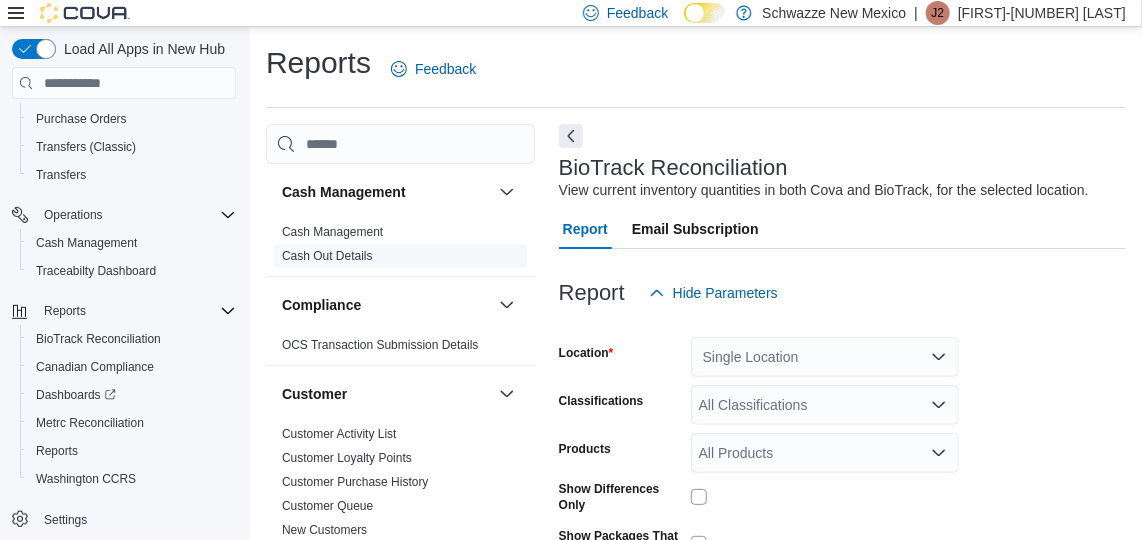 scroll, scrollTop: 627, scrollLeft: 0, axis: vertical 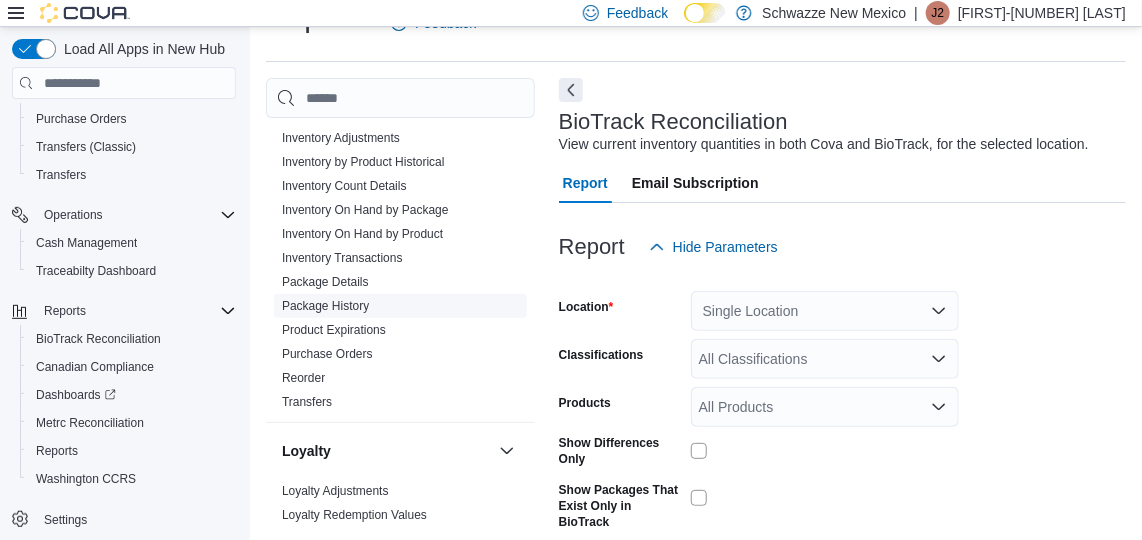 click on "Package History" at bounding box center [325, 306] 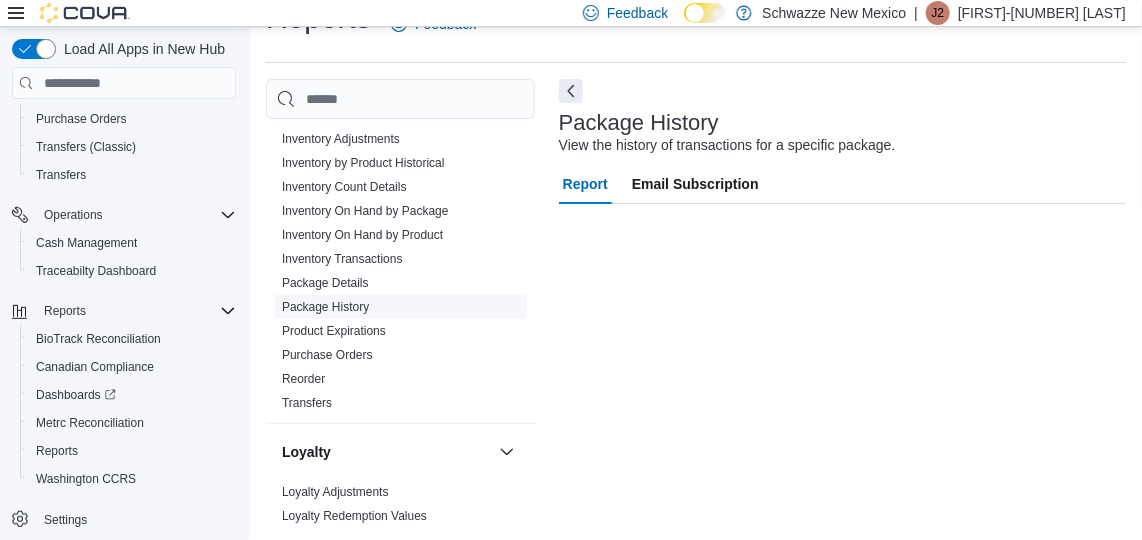 scroll, scrollTop: 44, scrollLeft: 0, axis: vertical 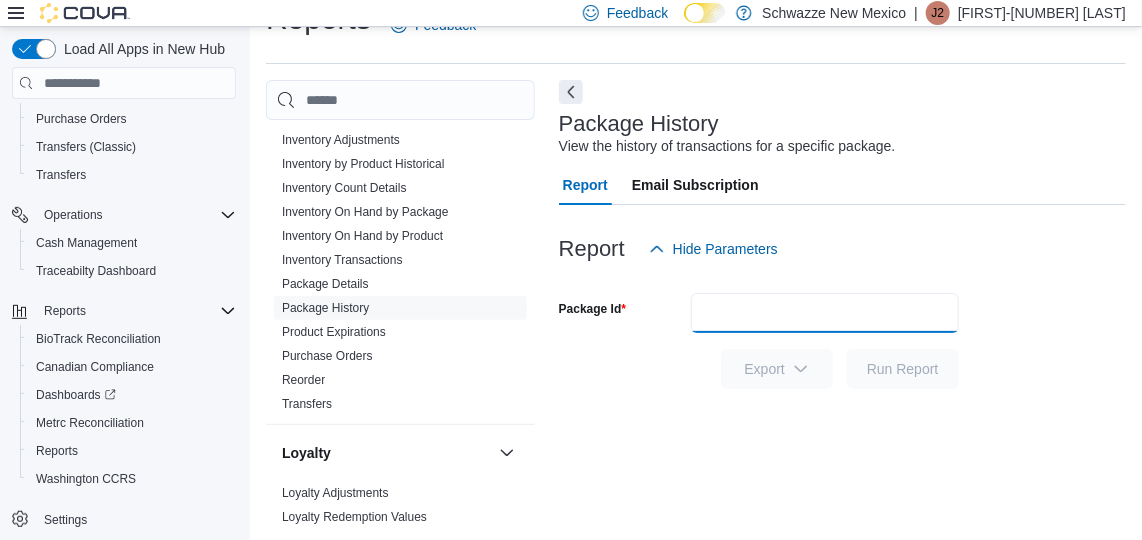 click on "Package Id" at bounding box center [825, 313] 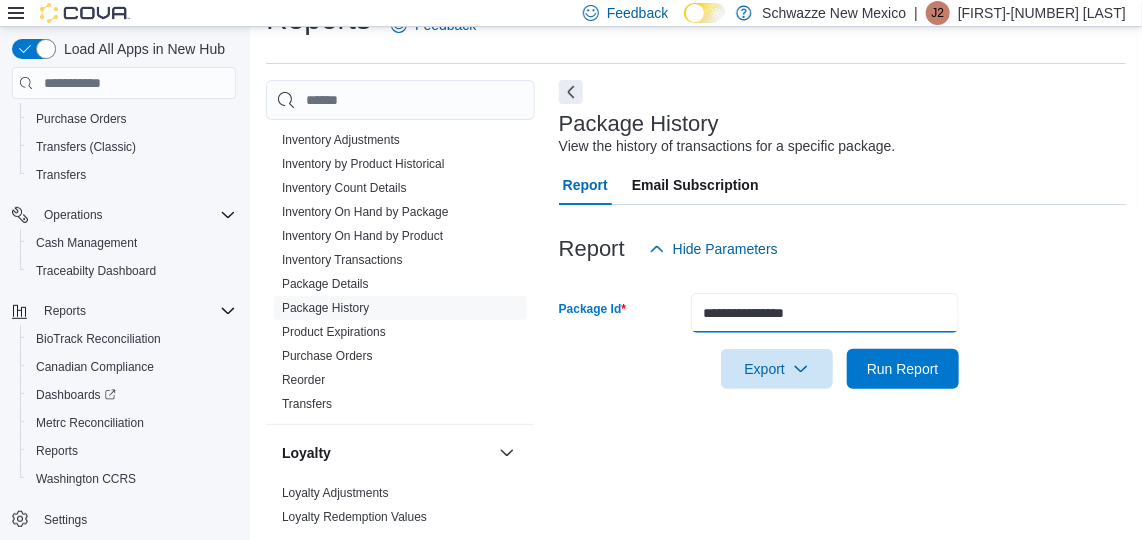 click on "Run Report" at bounding box center [903, 369] 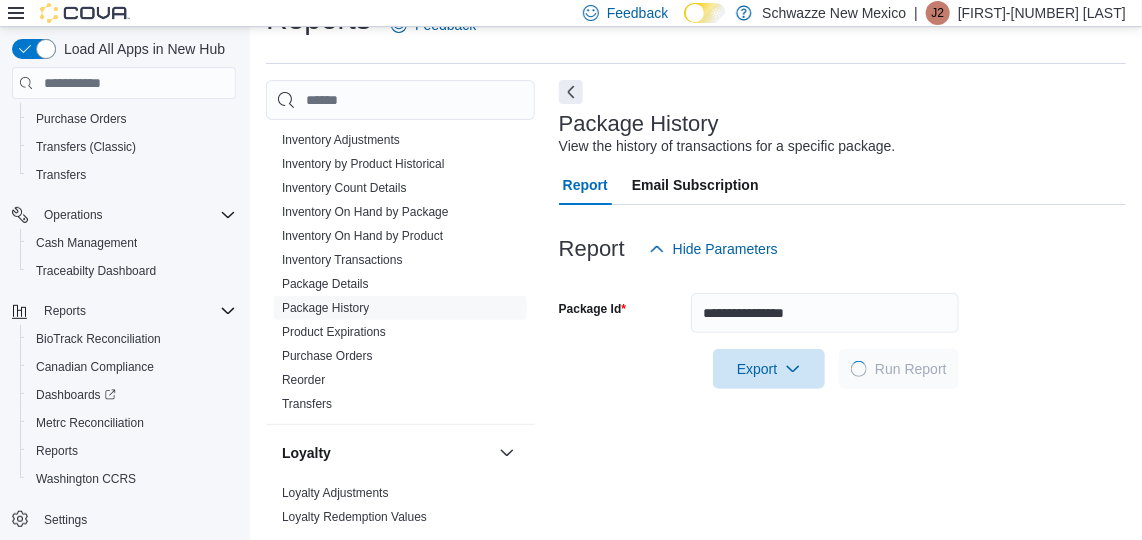 click at bounding box center [842, 108] 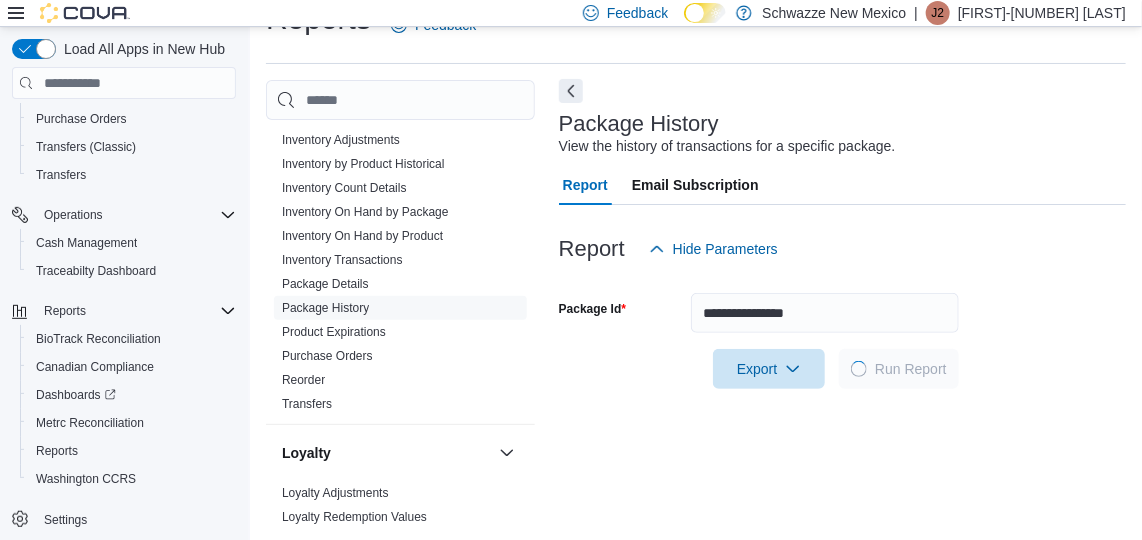 click at bounding box center [571, 91] 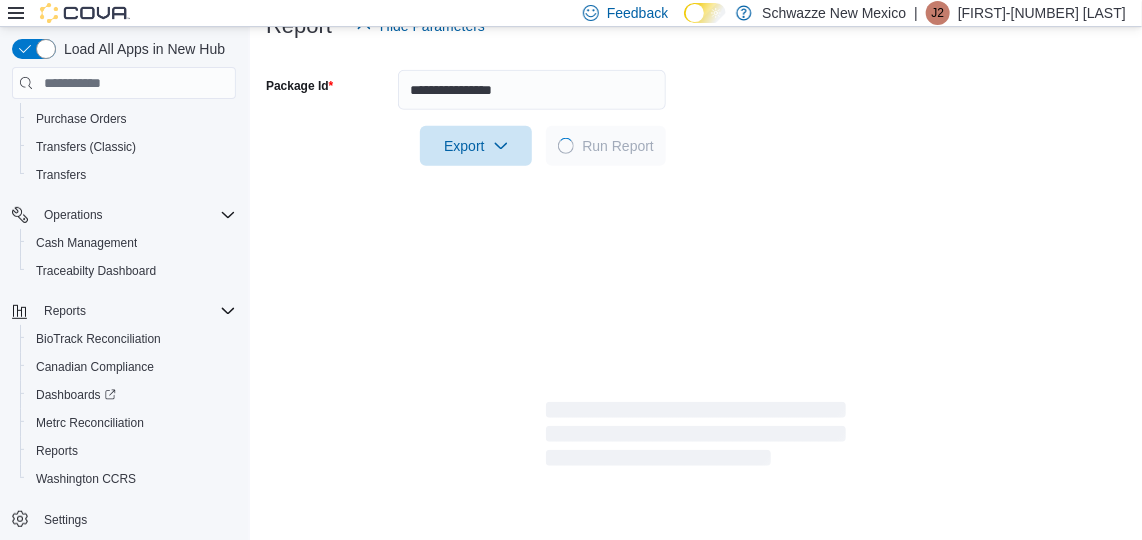 scroll, scrollTop: 268, scrollLeft: 0, axis: vertical 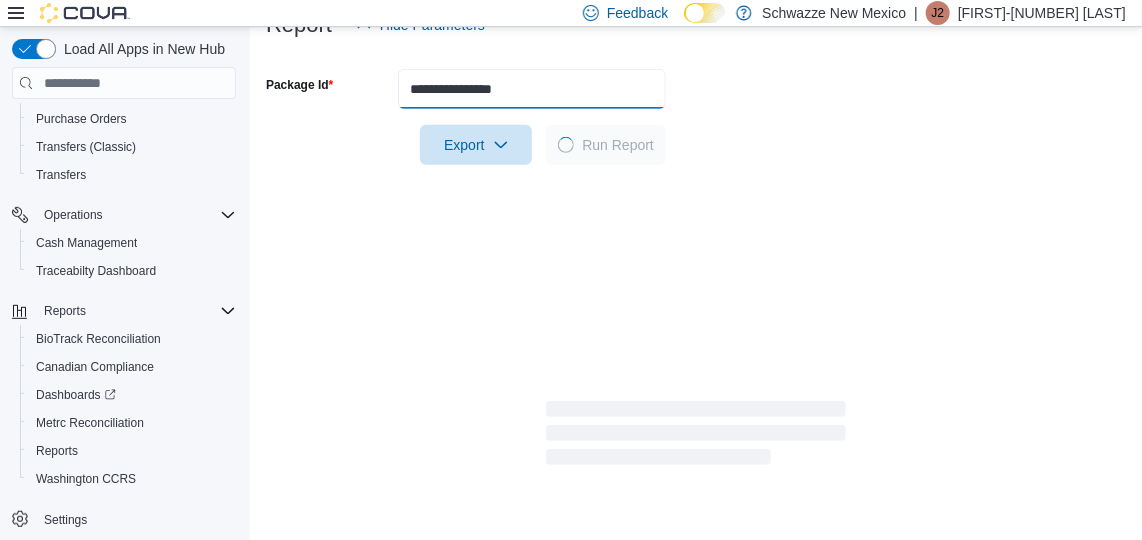 click on "**********" at bounding box center [532, 89] 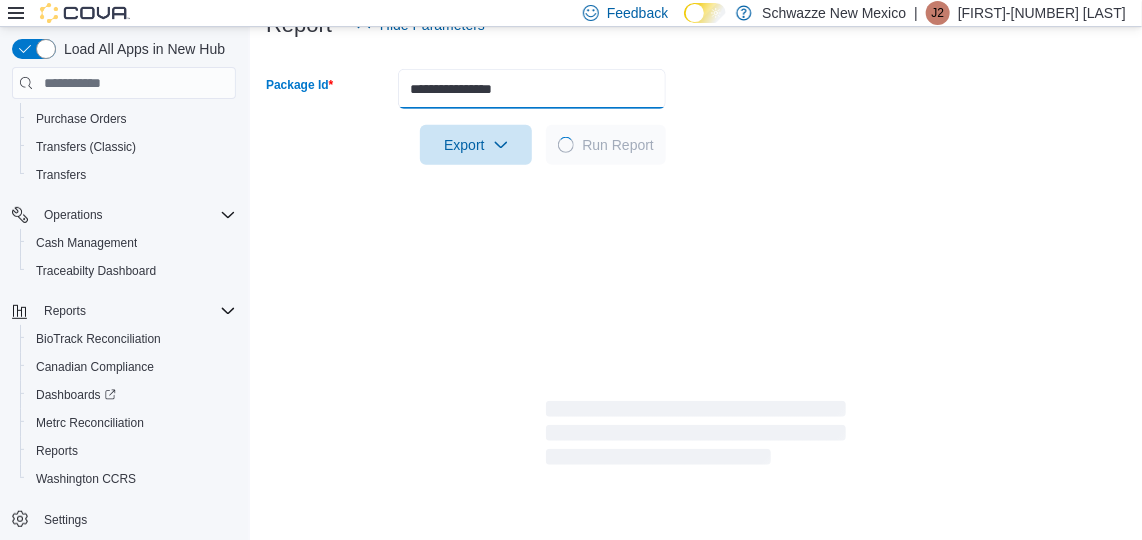 drag, startPoint x: 414, startPoint y: 98, endPoint x: 440, endPoint y: 98, distance: 26 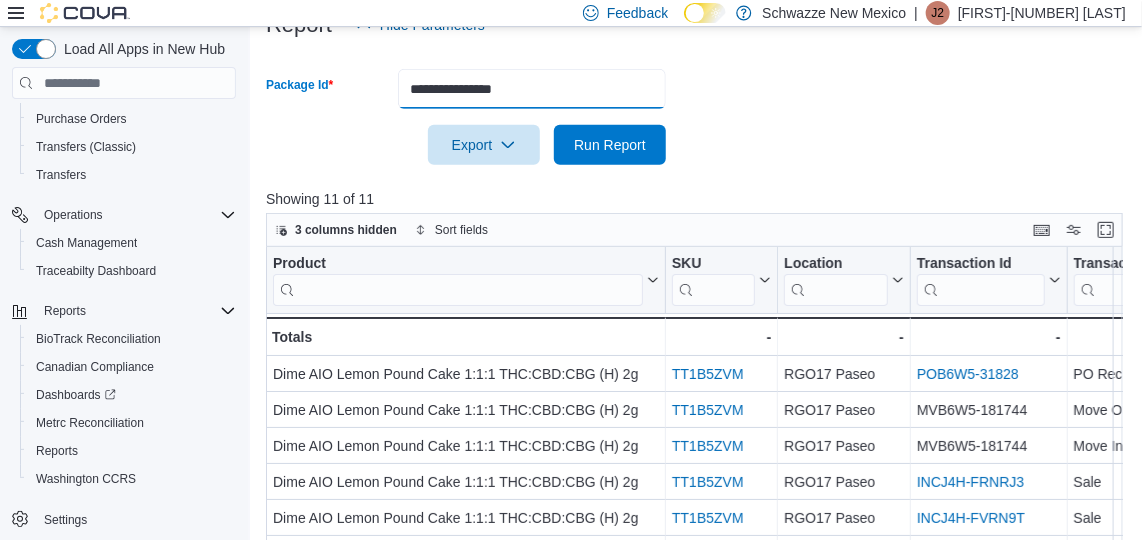 type on "**********" 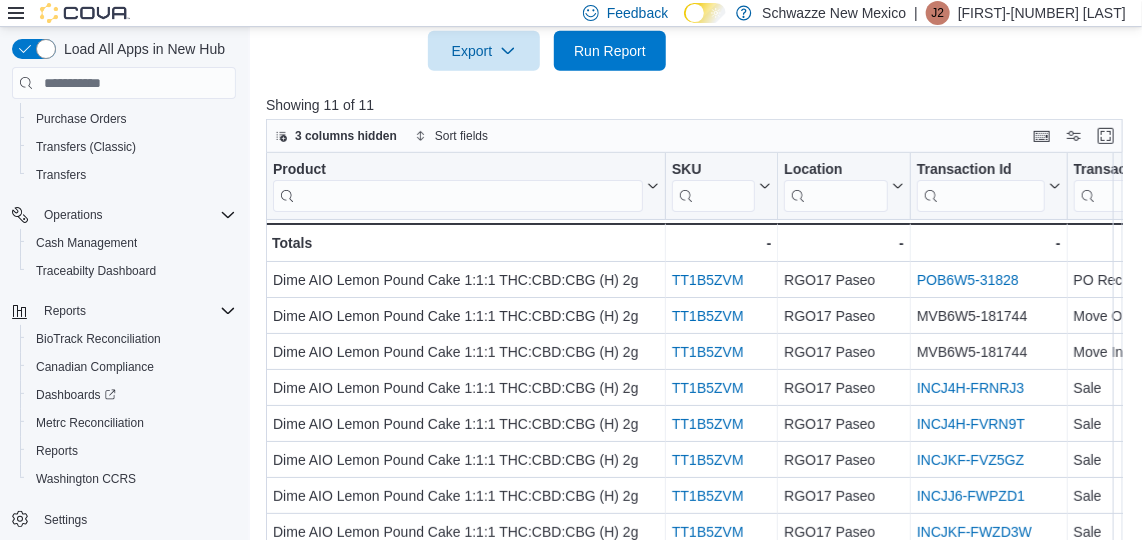 scroll, scrollTop: 389, scrollLeft: 0, axis: vertical 